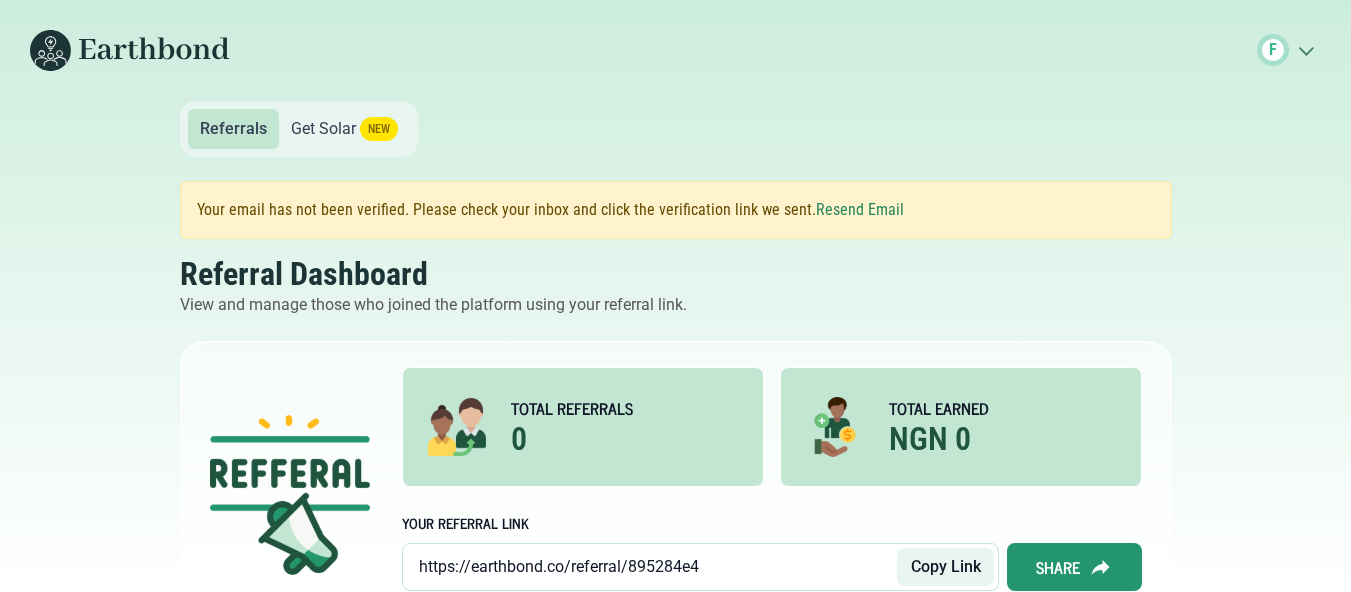 scroll, scrollTop: 0, scrollLeft: 0, axis: both 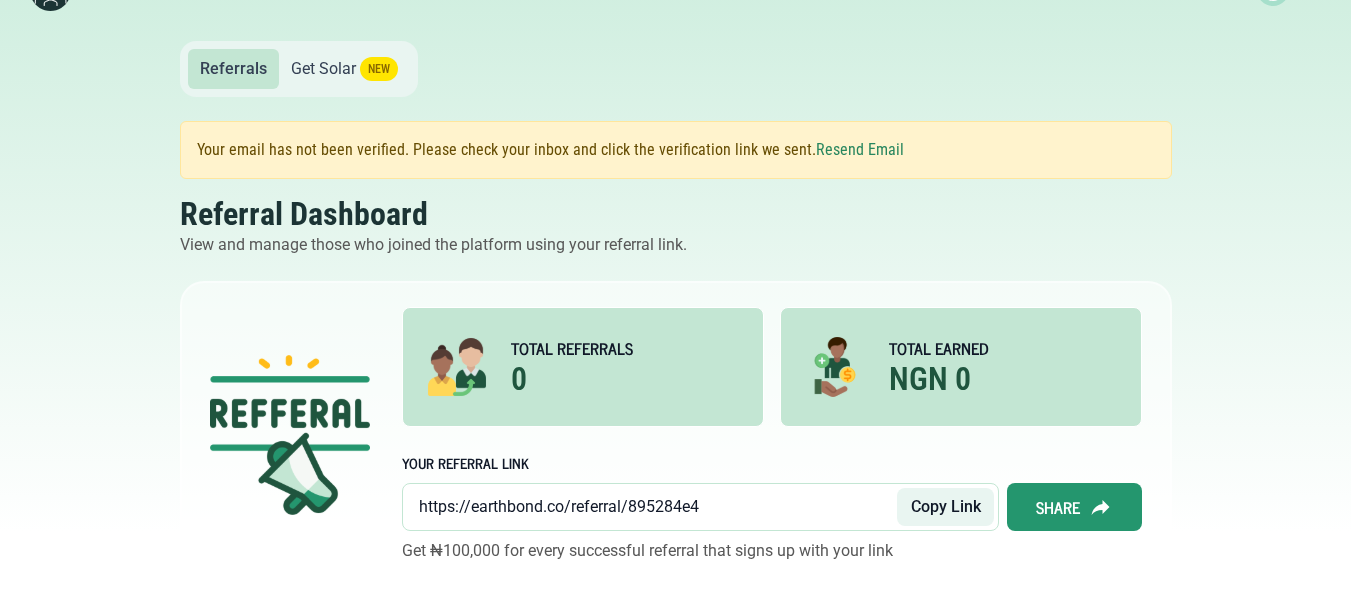 click on "Get Solar NEW" at bounding box center (344, 69) 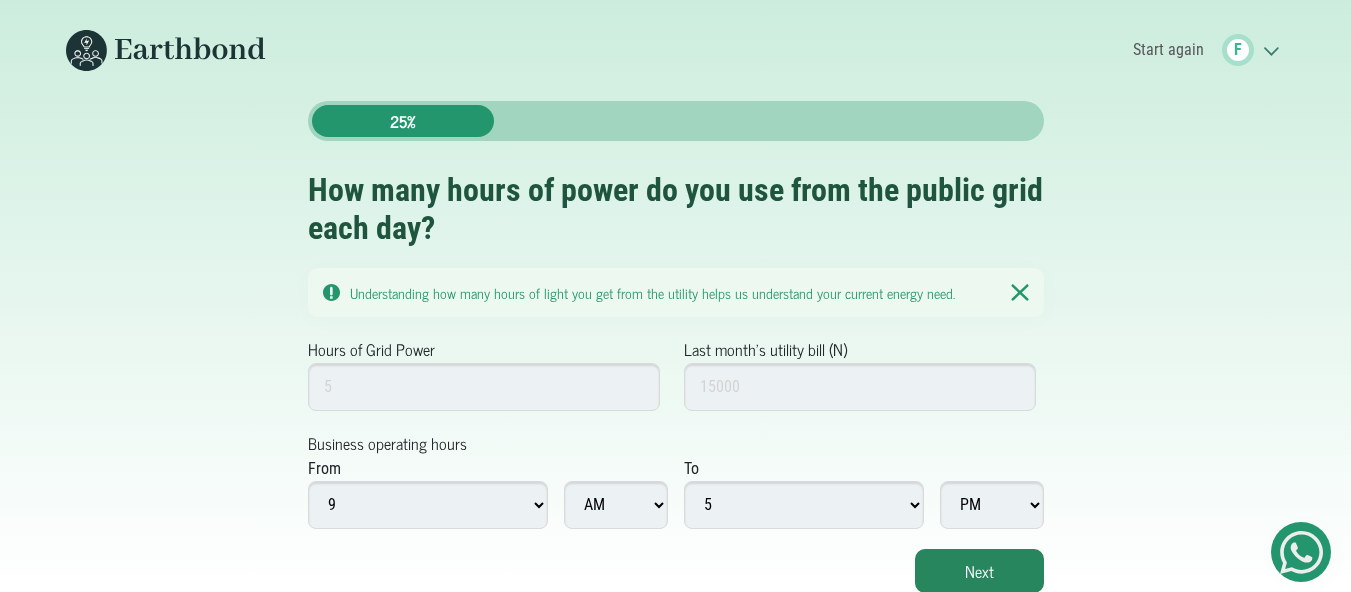 scroll, scrollTop: 0, scrollLeft: 0, axis: both 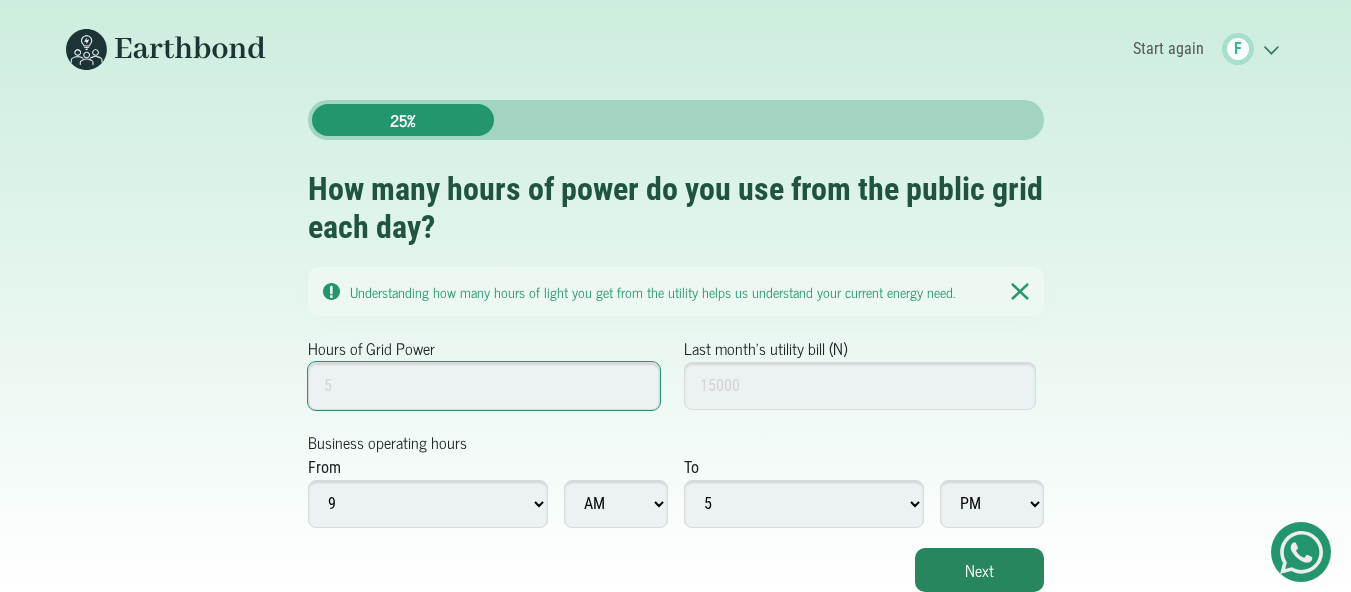 click on "Hours of Grid Power" at bounding box center [484, 386] 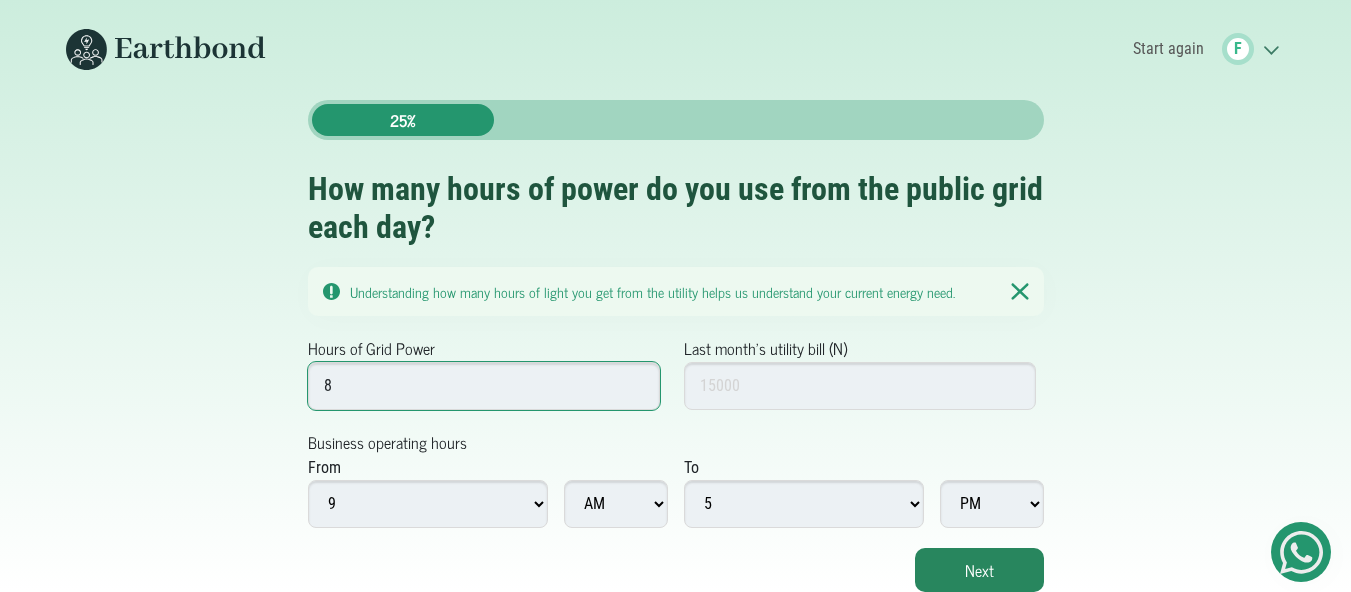 type on "8" 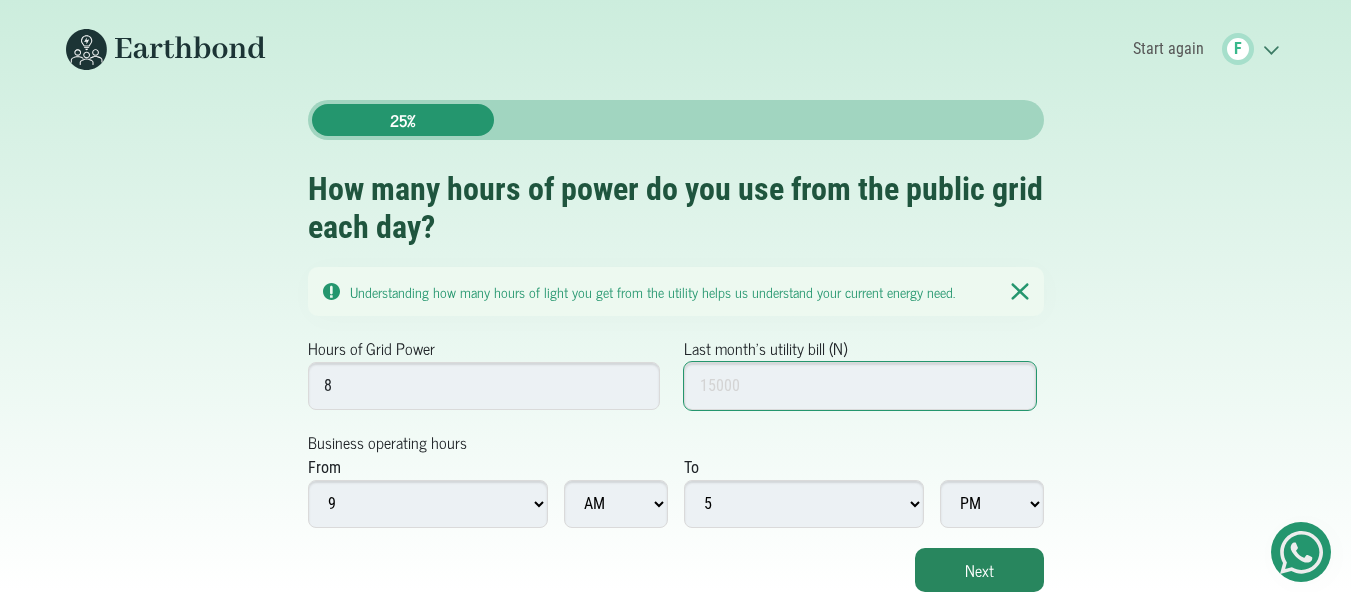 click on "Last month's utility bill (N)" at bounding box center [860, 386] 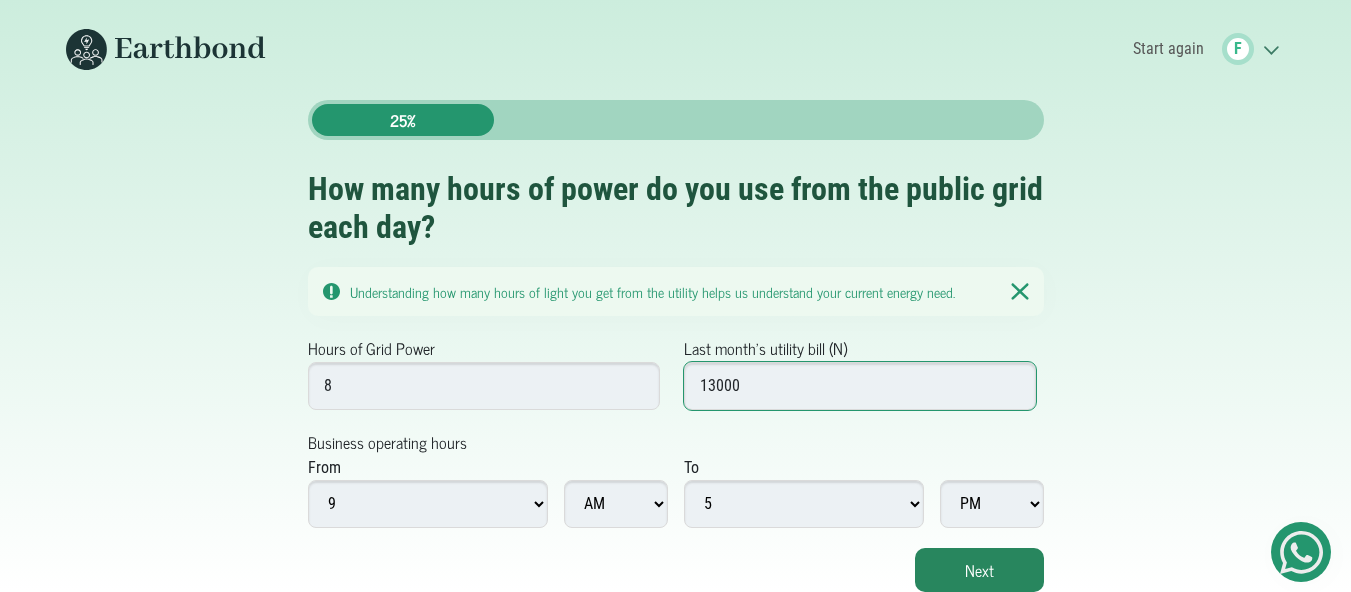 type on "13000" 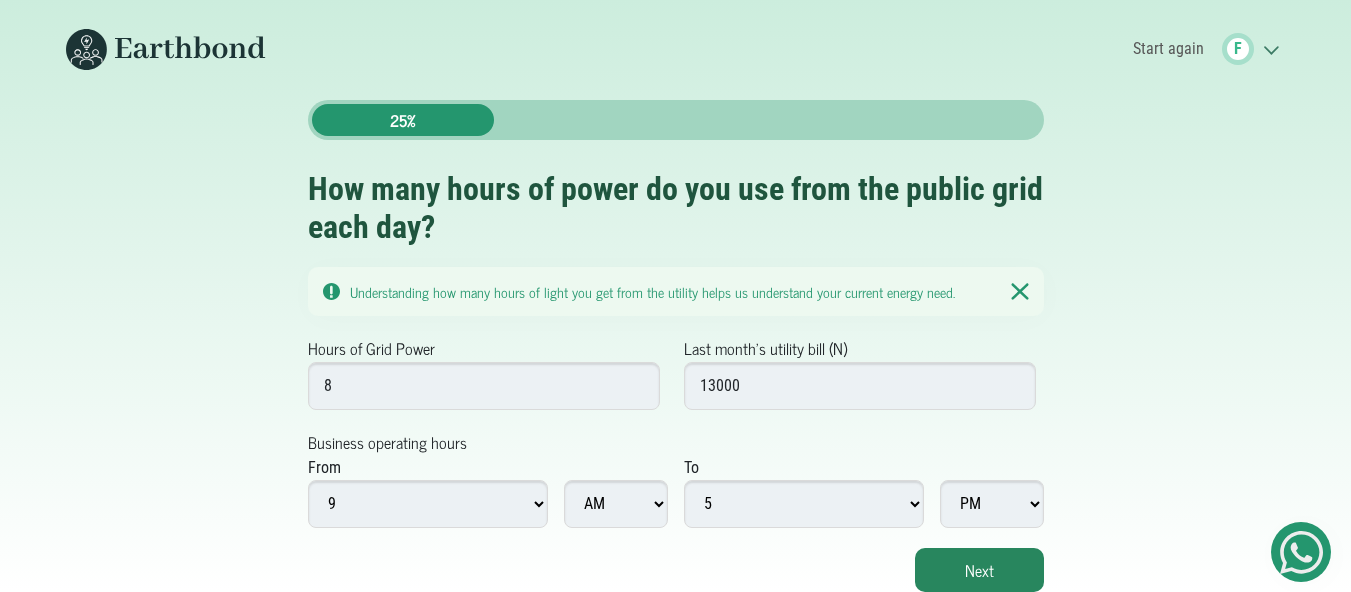 click on "1
2
3
4
5
6
7
8
9
10
11
12" at bounding box center [428, 504] 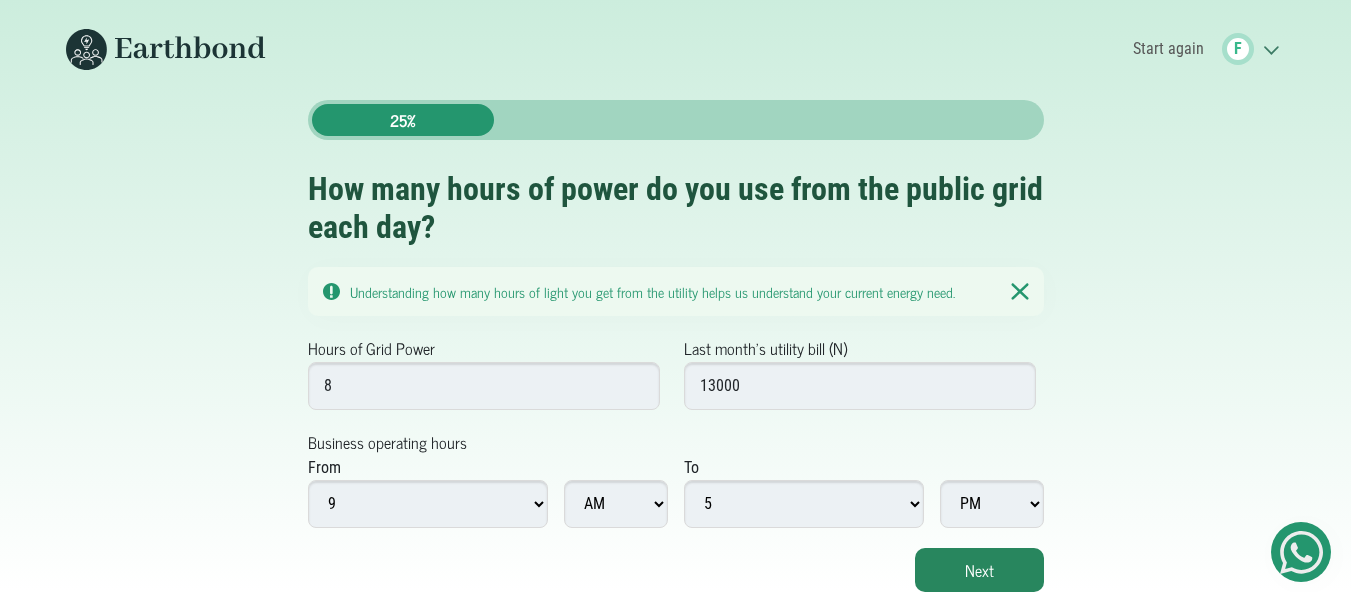 click on "From
1
2
3
4
5
6
7
8
9
10
11
12
AM
PM" at bounding box center (488, 492) 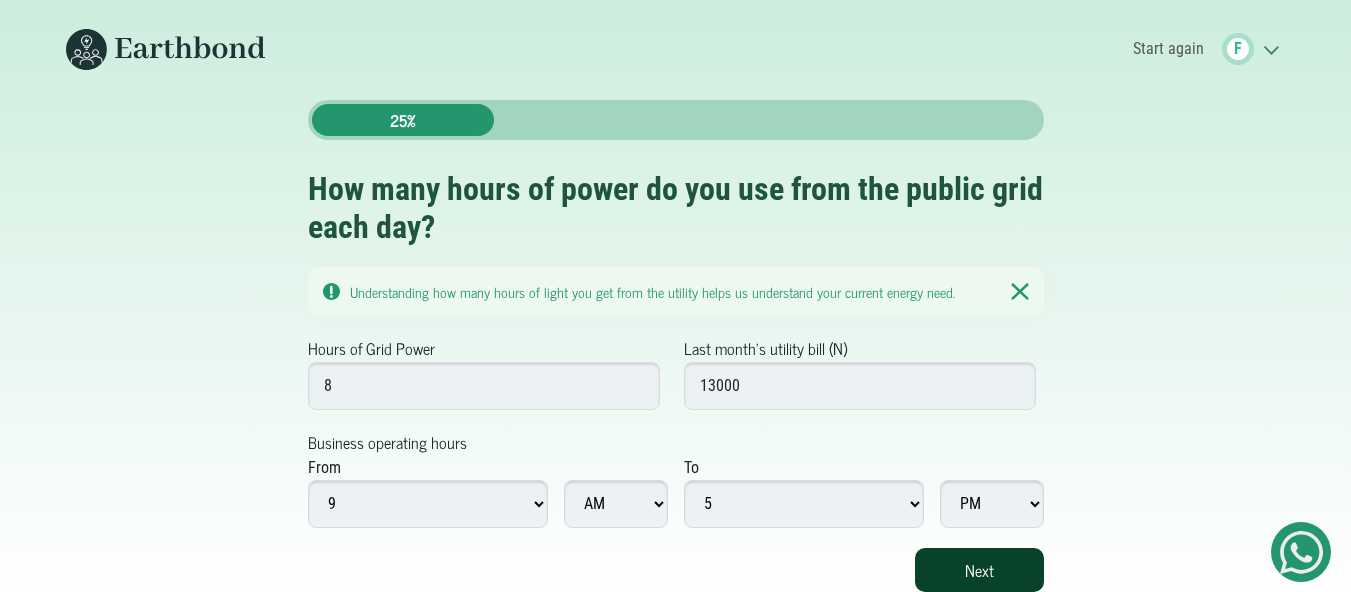 click on "Next" at bounding box center (979, 570) 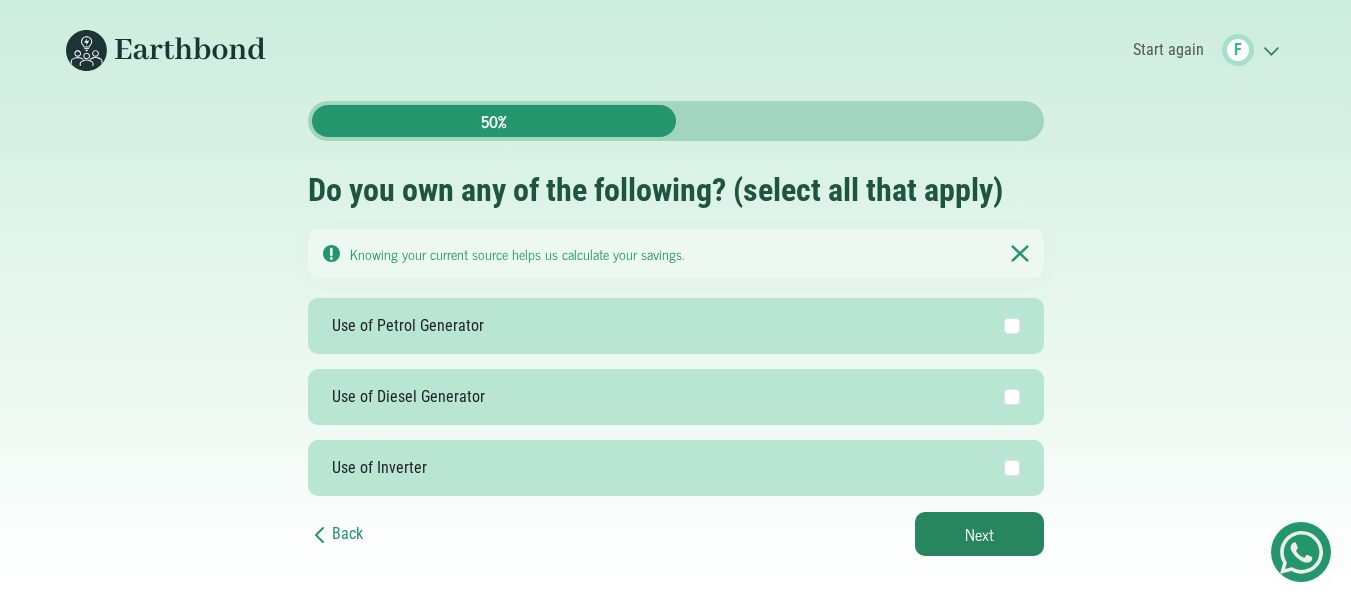 scroll, scrollTop: 0, scrollLeft: 0, axis: both 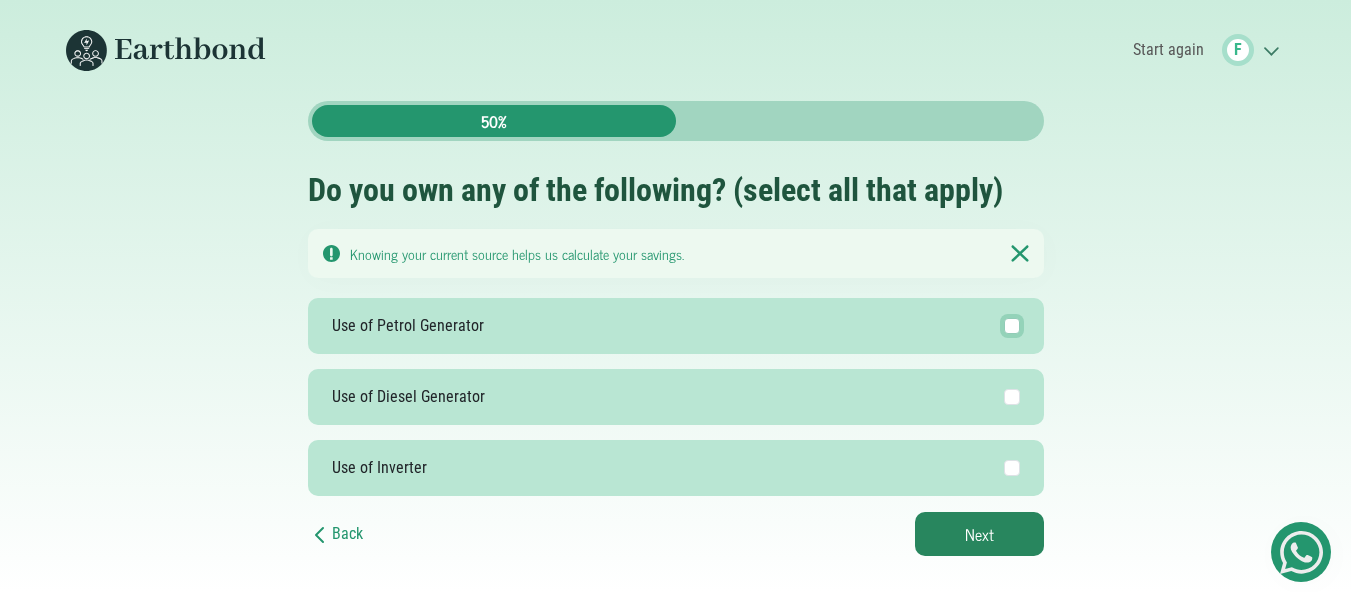 click on "Use of Petrol Generator" at bounding box center [1012, 326] 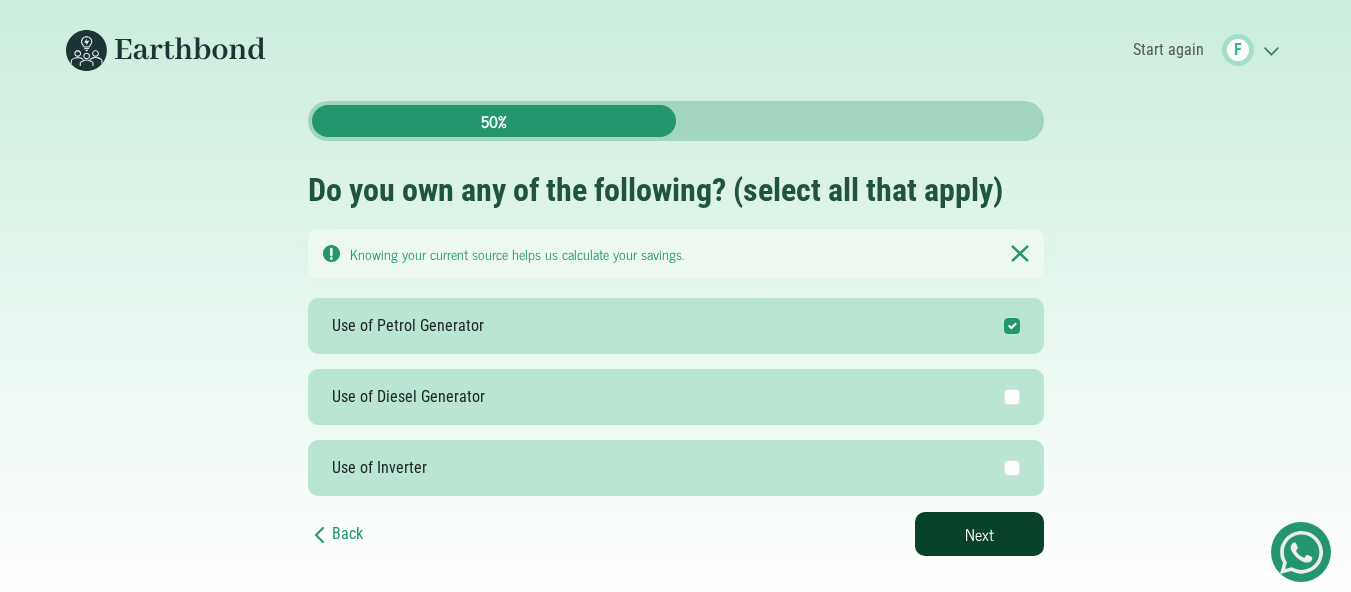click on "Next" at bounding box center (979, 534) 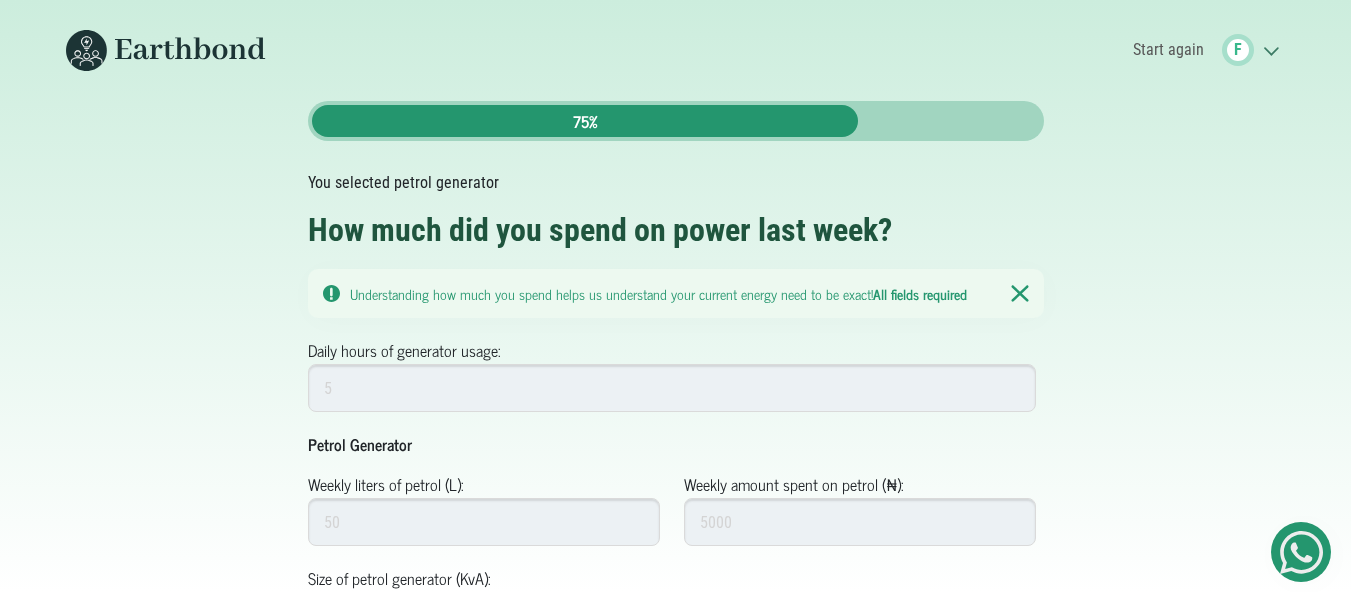 scroll, scrollTop: 0, scrollLeft: 0, axis: both 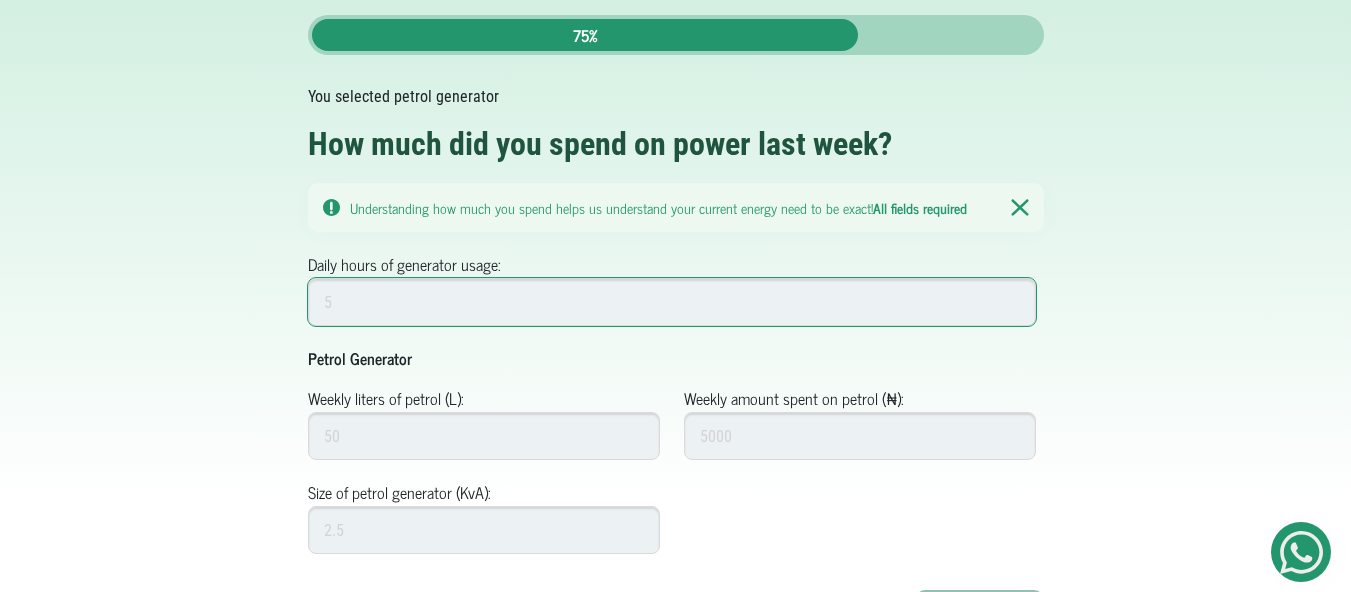 click on "Daily hours of generator usage:" at bounding box center [672, 302] 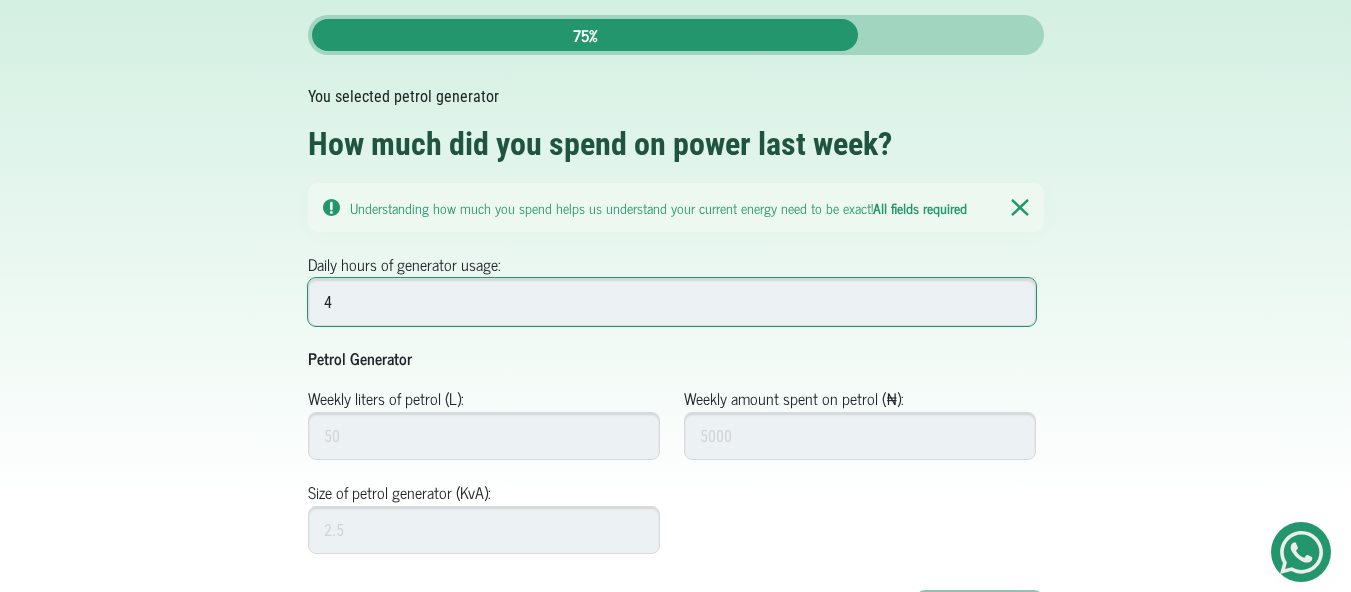 type on "4" 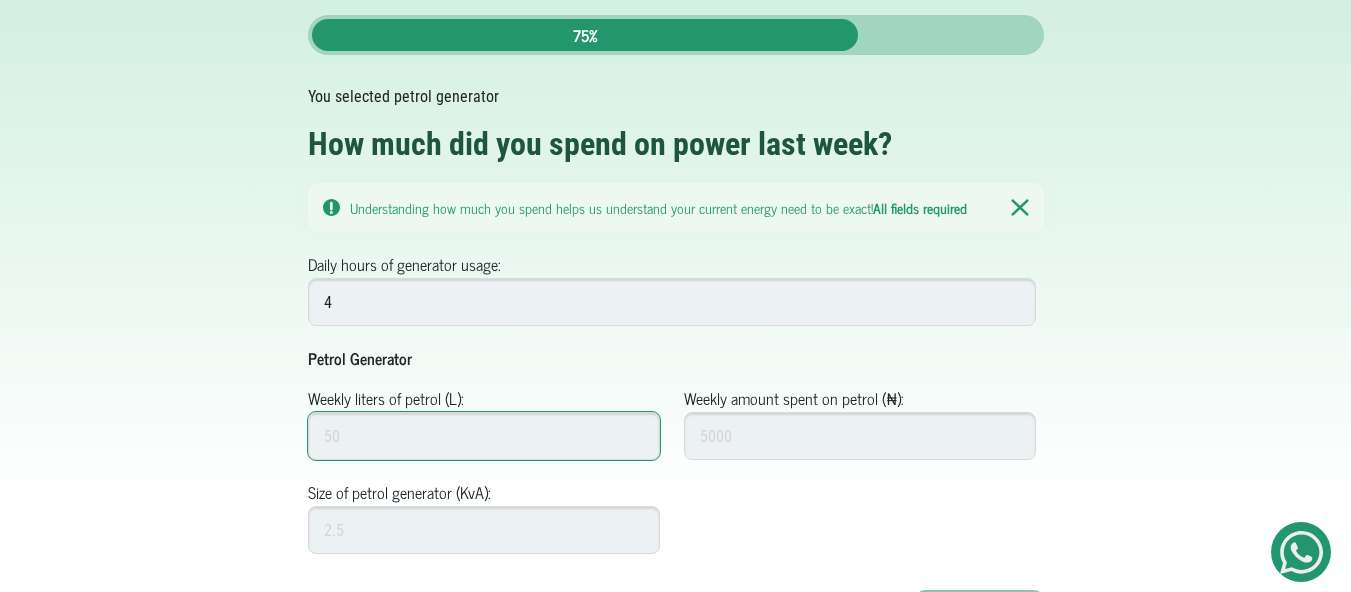 click on "Weekly liters of petrol (L):" at bounding box center (484, 436) 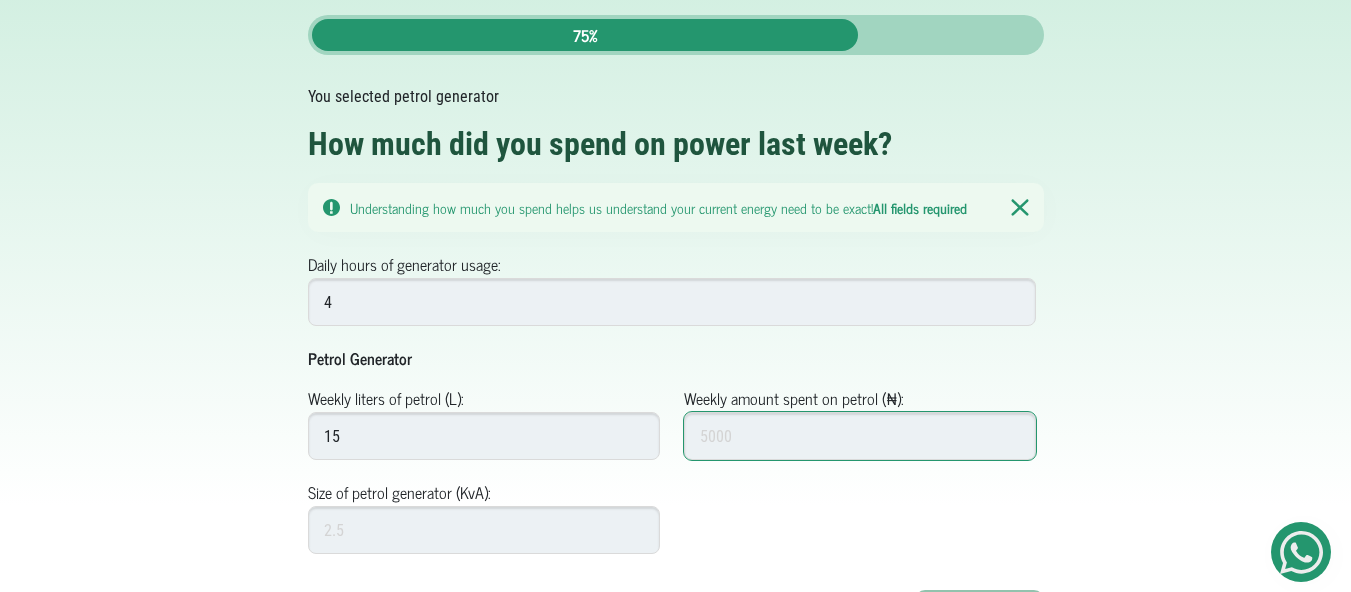 click on "Weekly amount spent on petrol (₦):" at bounding box center [860, 436] 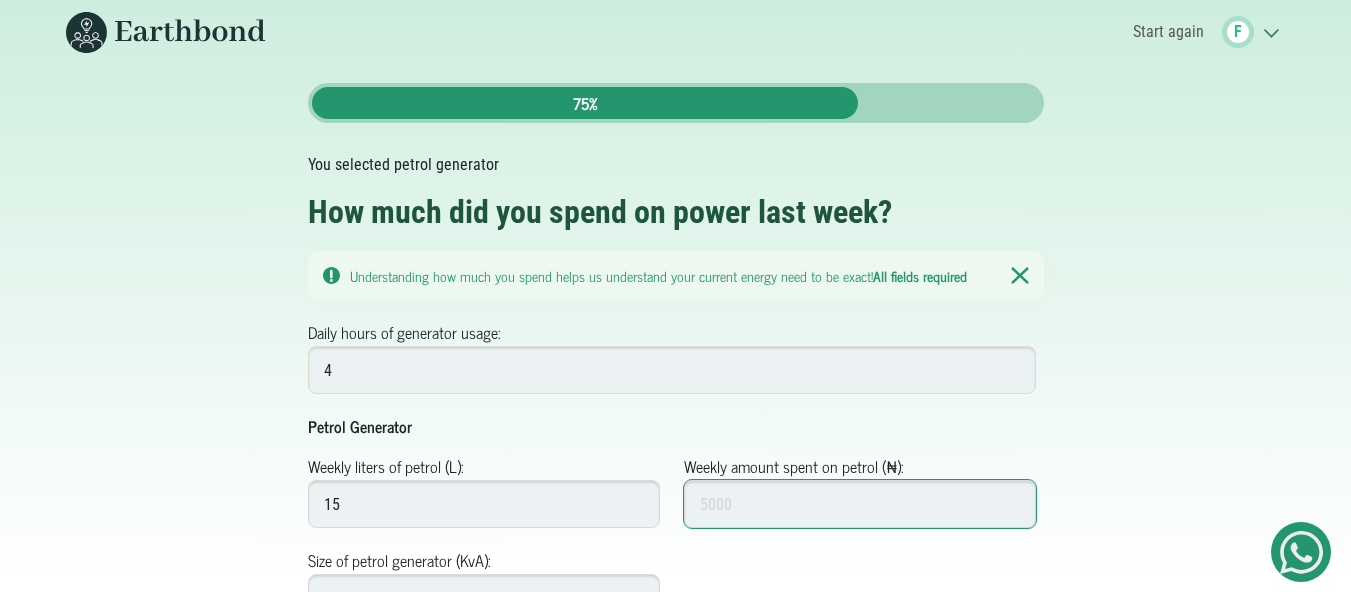scroll, scrollTop: 0, scrollLeft: 0, axis: both 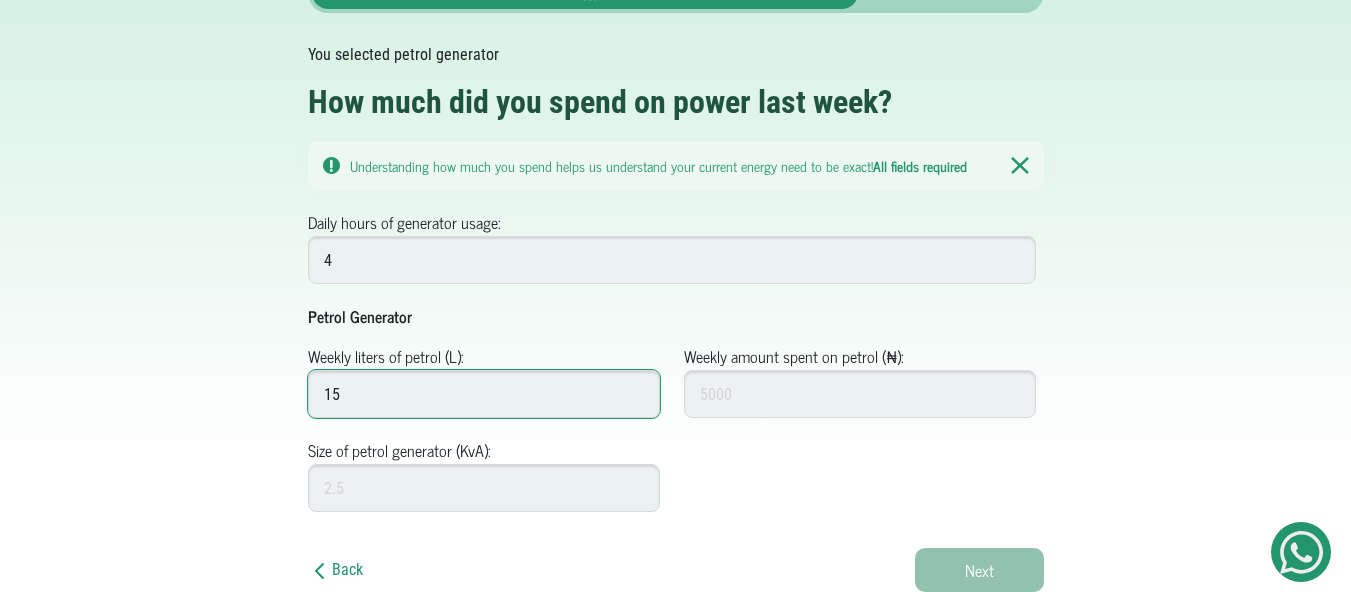 drag, startPoint x: 325, startPoint y: 391, endPoint x: 340, endPoint y: 390, distance: 15.033297 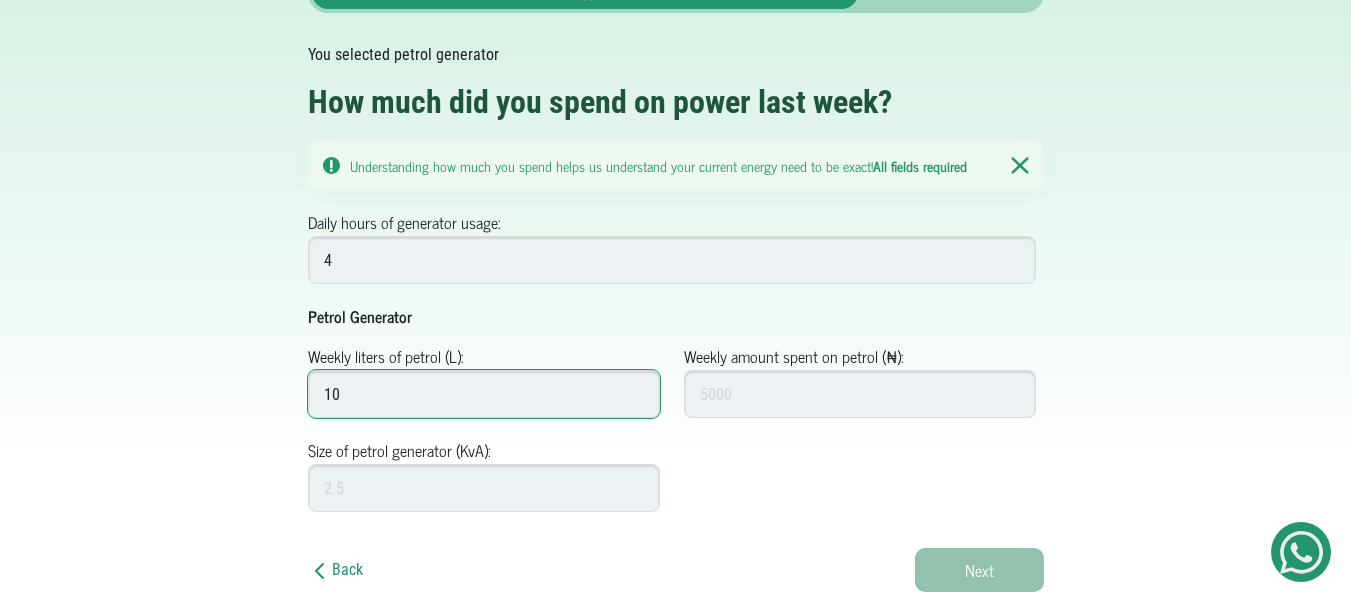 type on "10" 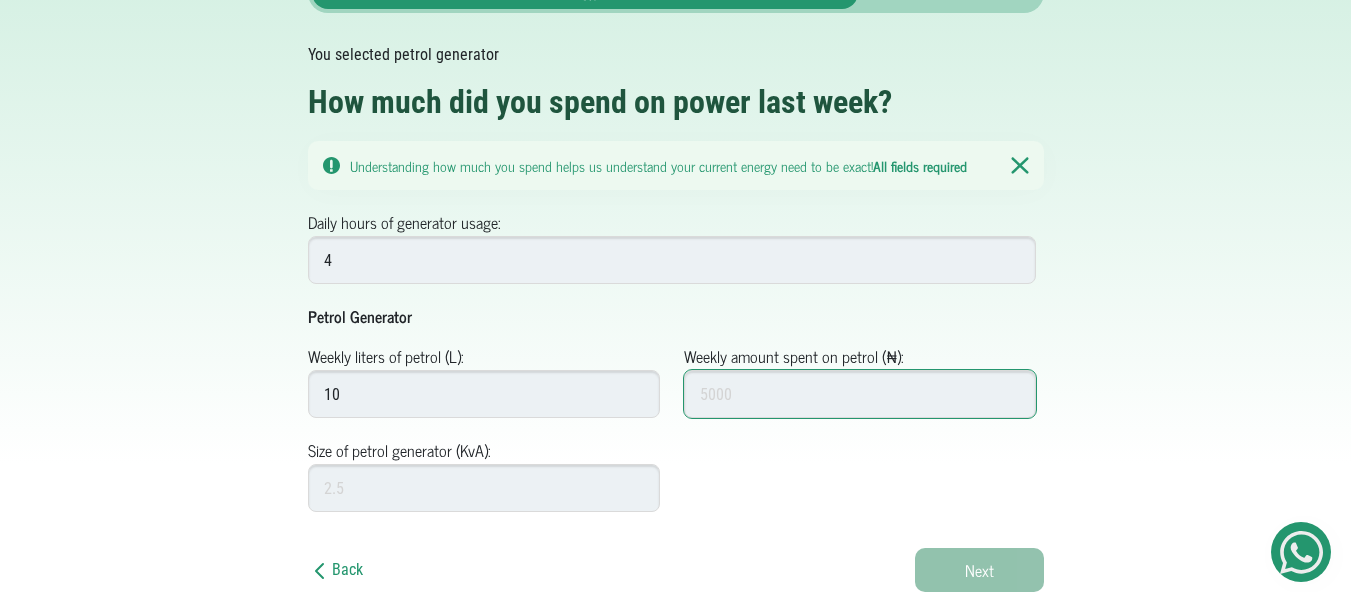 click on "Weekly amount spent on petrol (₦):" at bounding box center (860, 394) 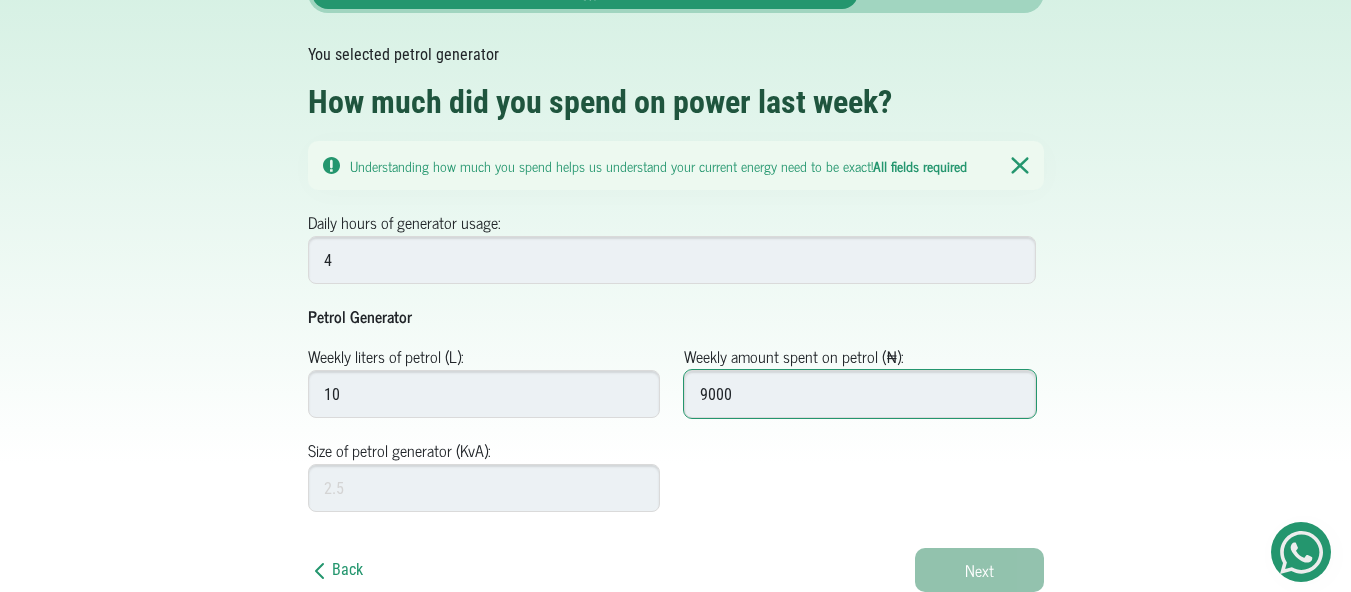 type on "9000" 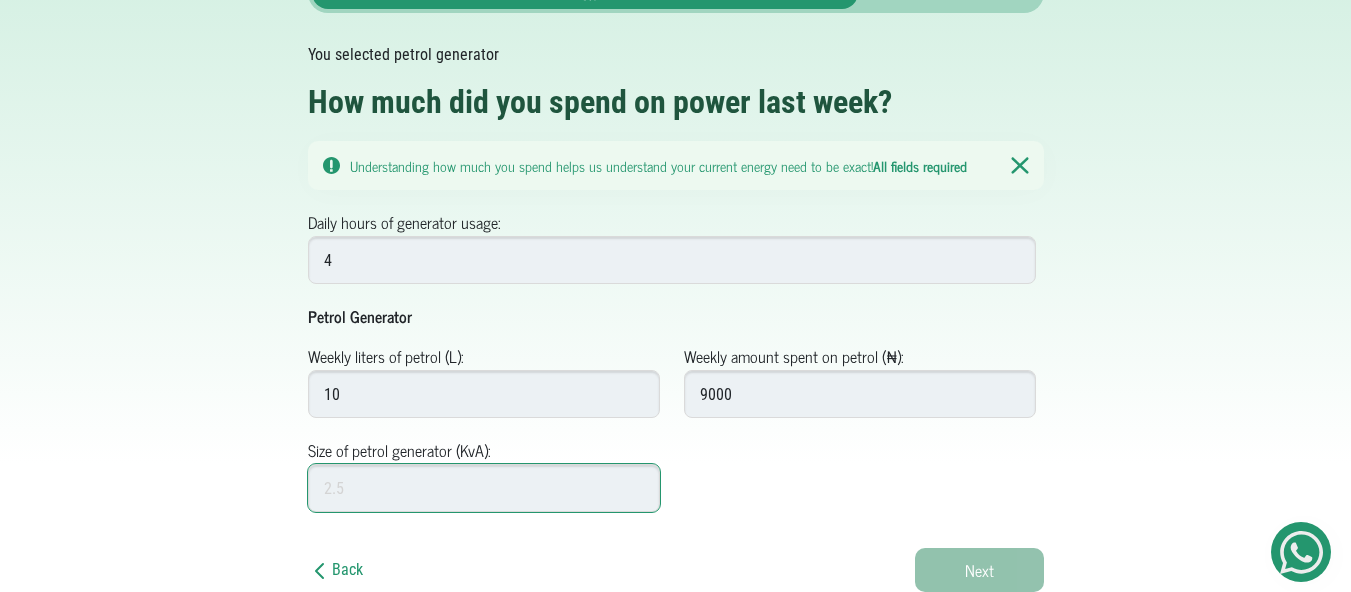 drag, startPoint x: 321, startPoint y: 488, endPoint x: 384, endPoint y: 484, distance: 63.126858 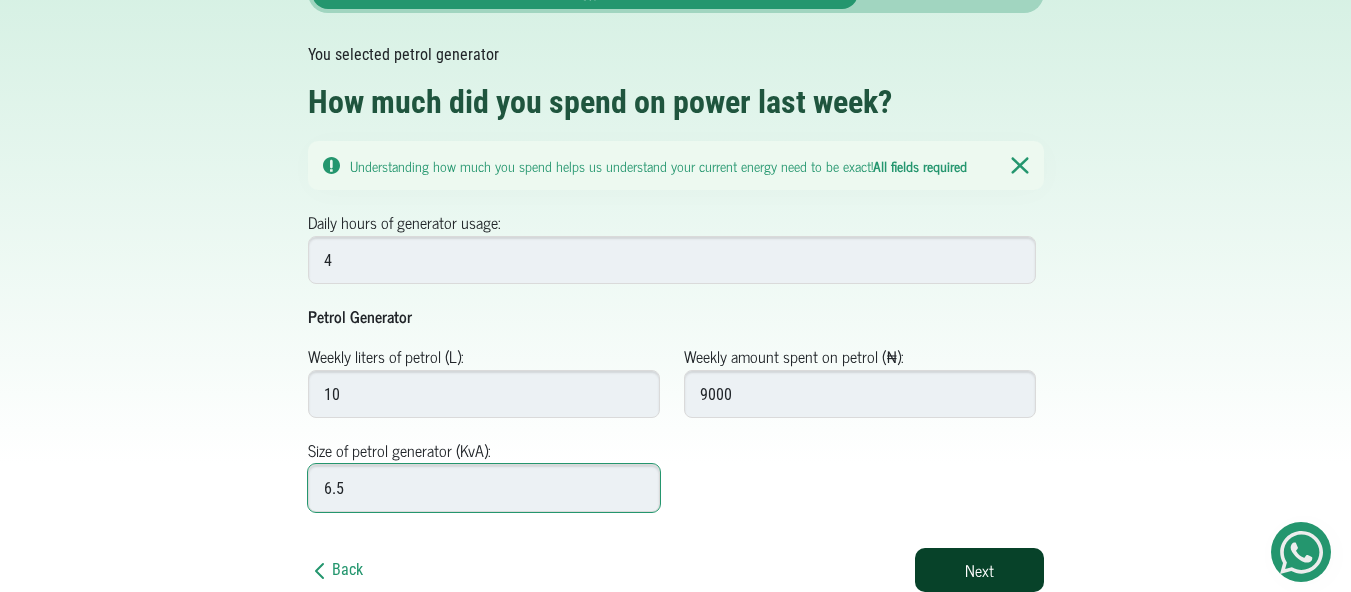 type on "6.5" 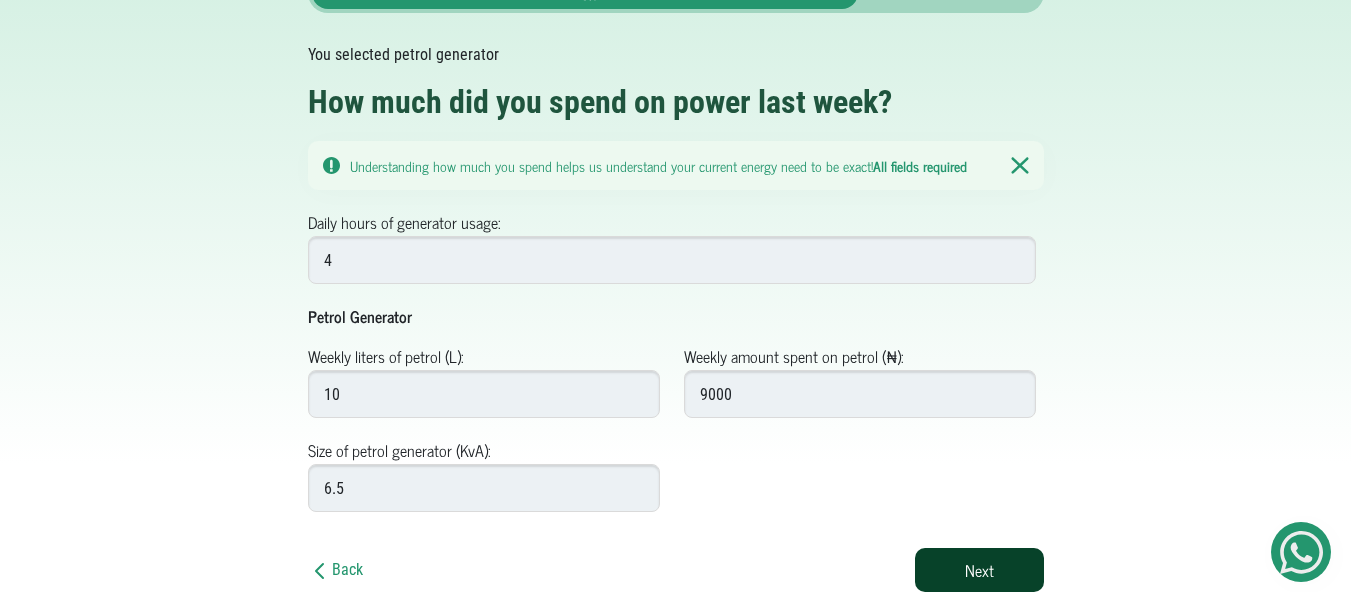 click on "Next" at bounding box center (979, 570) 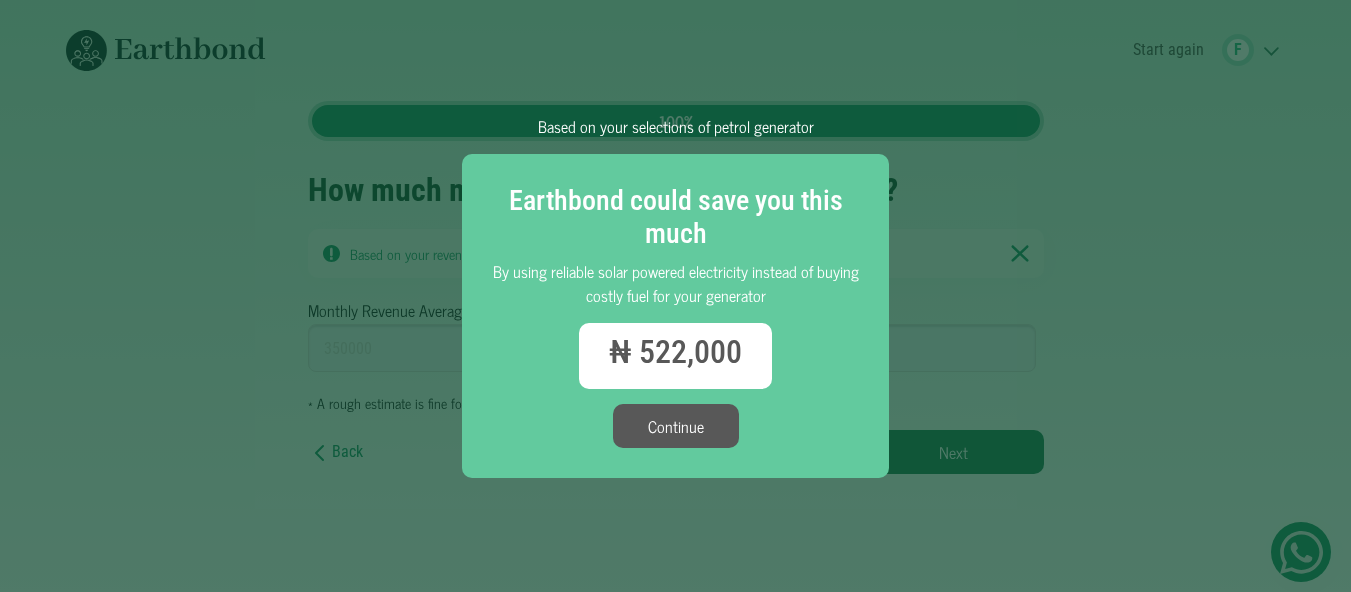 scroll, scrollTop: 0, scrollLeft: 0, axis: both 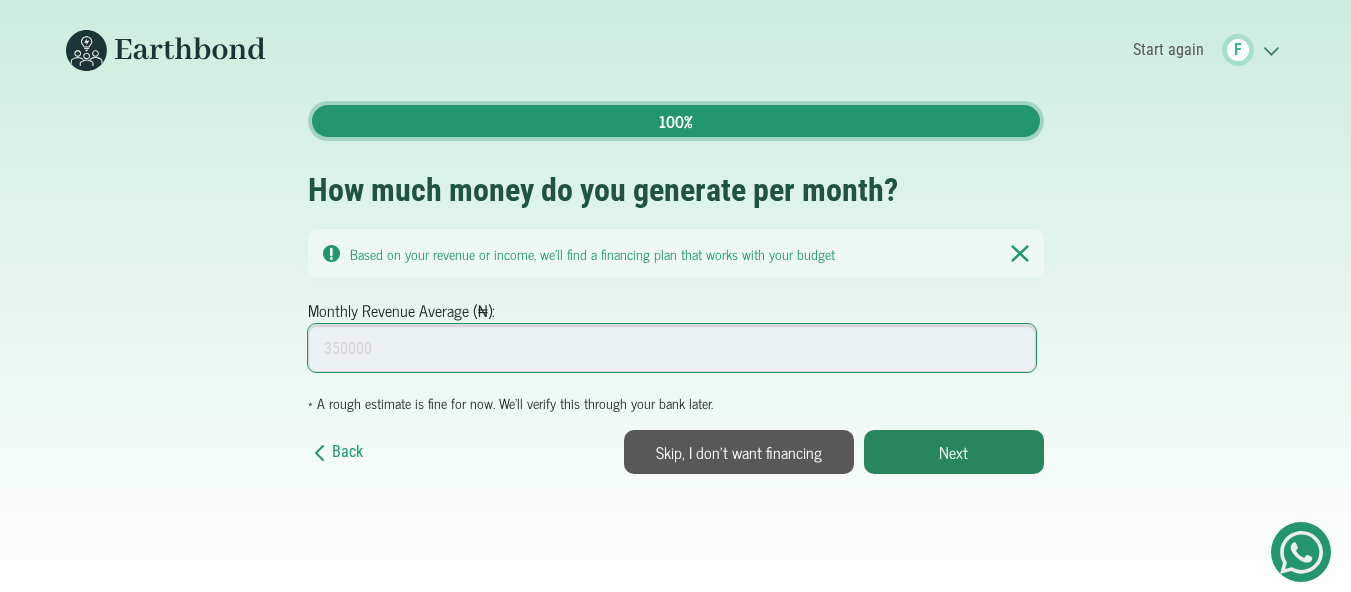 click on "Monthly Revenue
Average (₦):" at bounding box center (672, 348) 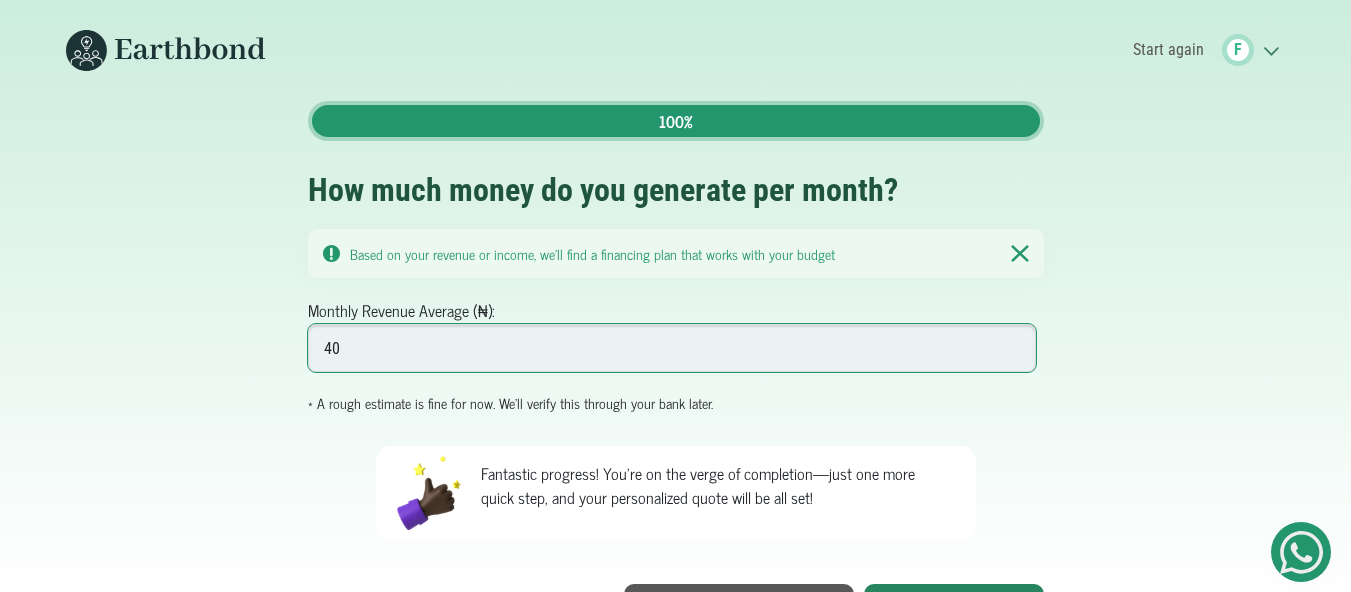 type on "4" 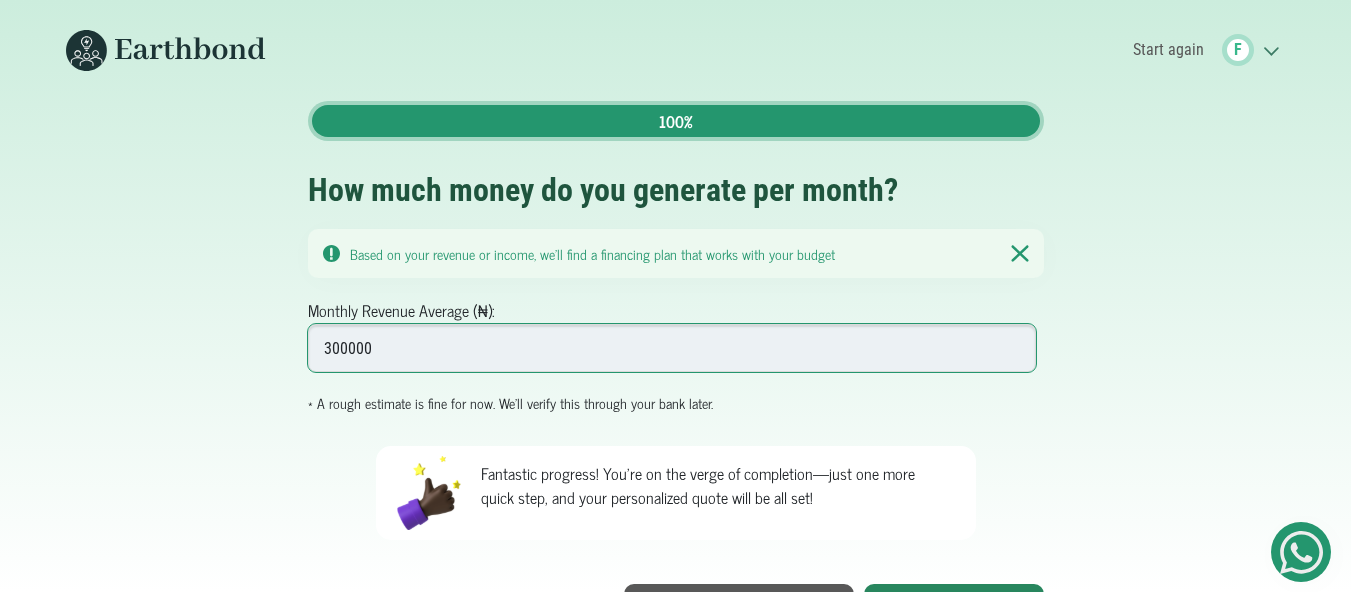 scroll, scrollTop: 36, scrollLeft: 0, axis: vertical 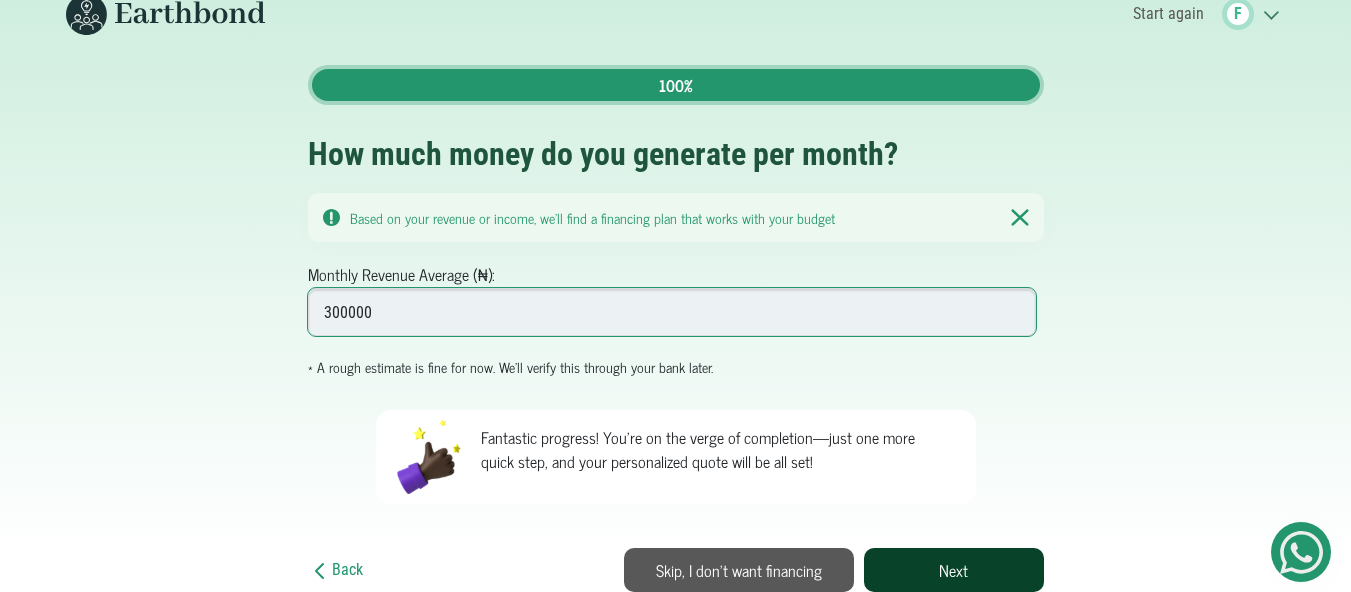 type on "300000" 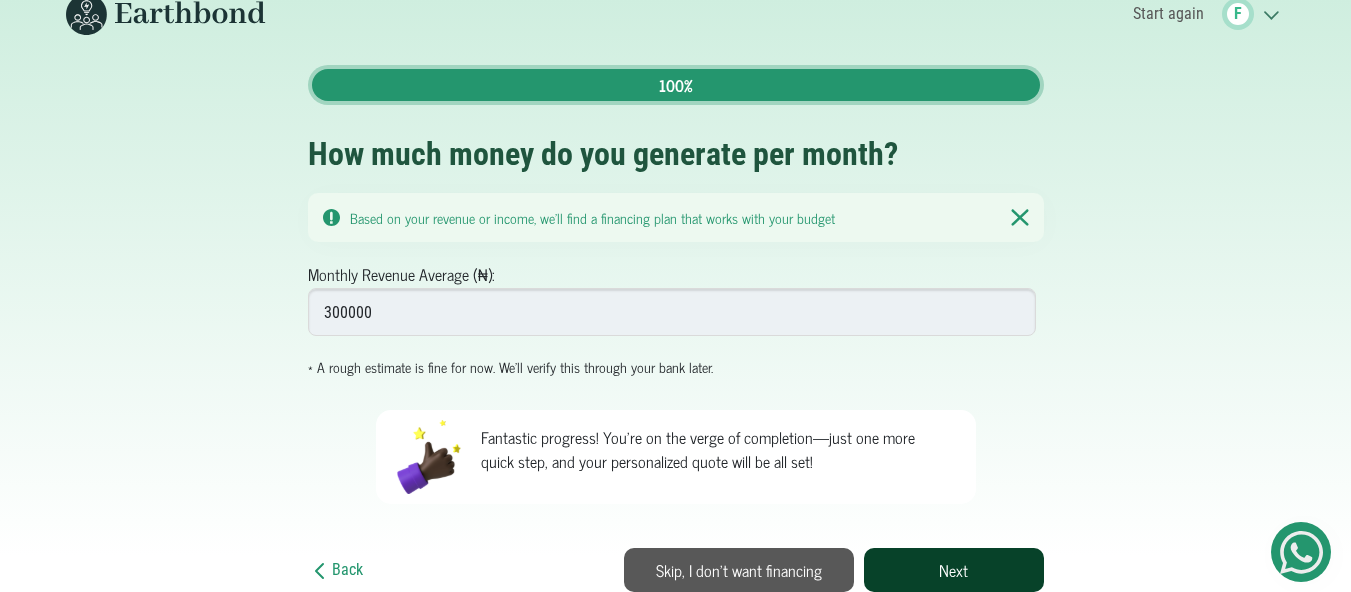 click on "Next" at bounding box center [954, 570] 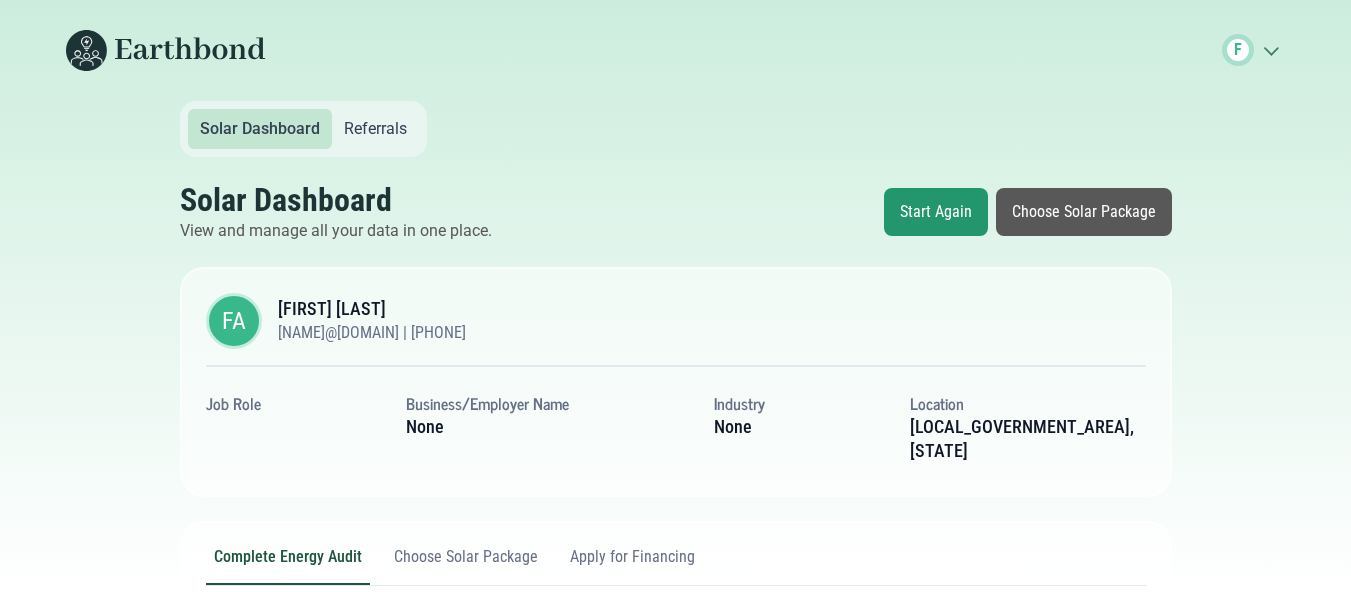 scroll, scrollTop: 0, scrollLeft: 0, axis: both 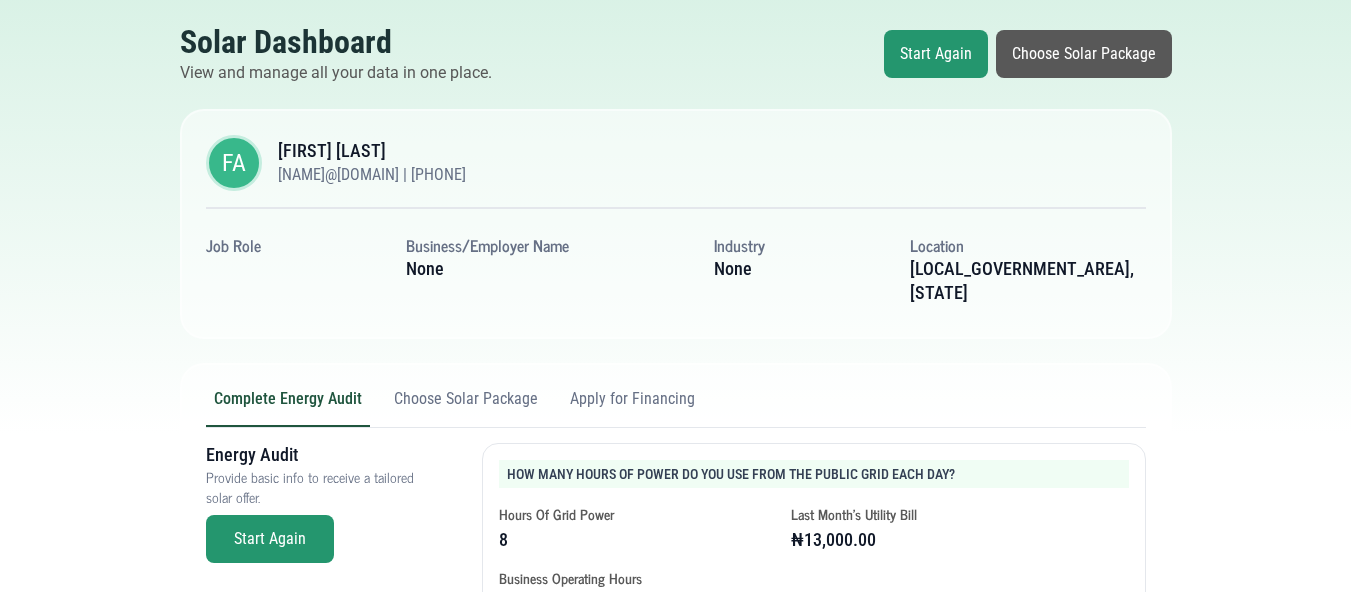 click on "Choose Solar Package" at bounding box center (1084, 54) 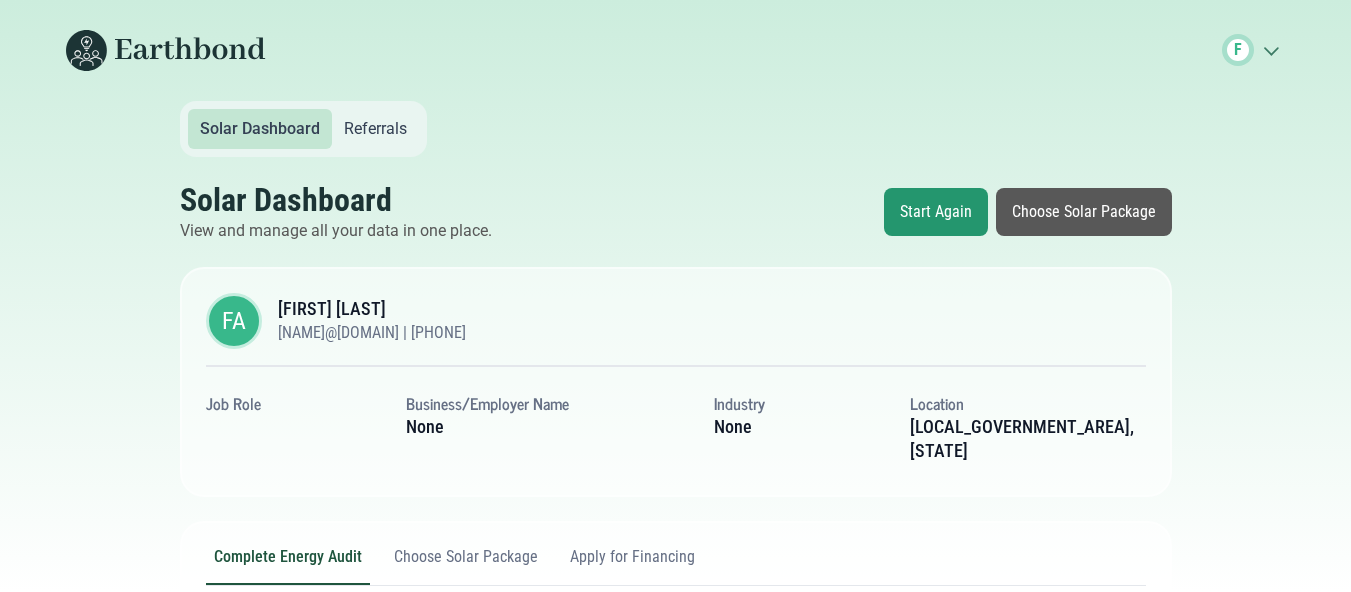 click on "F" at bounding box center [1238, 50] 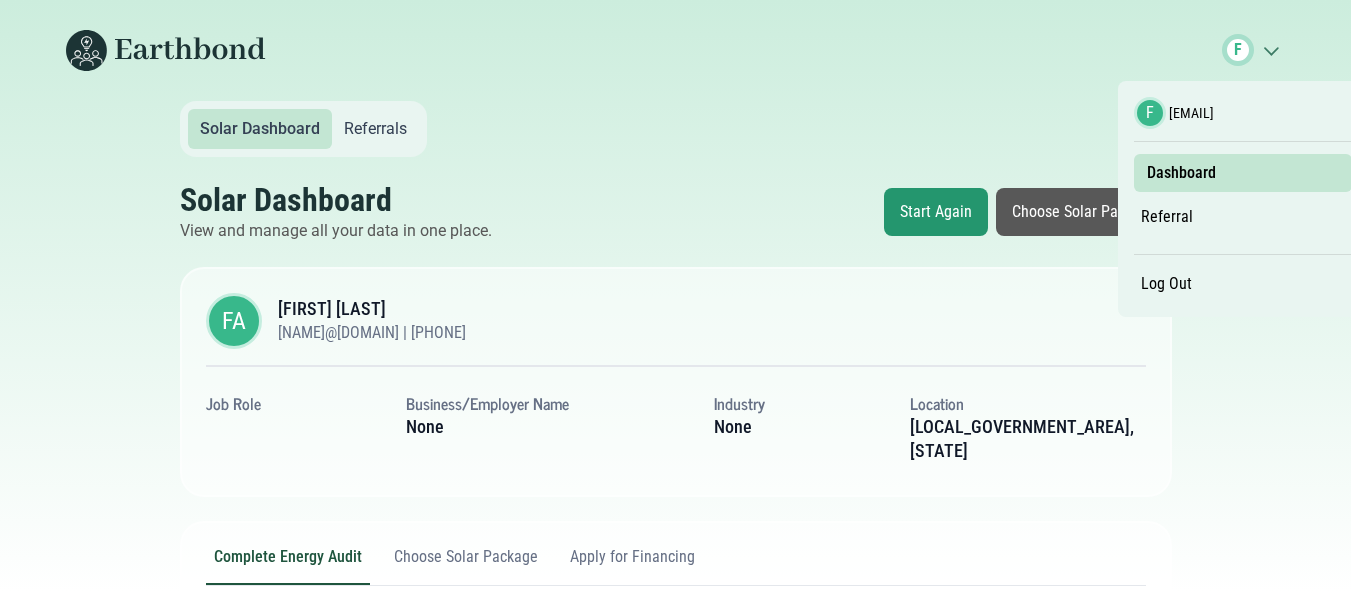 click on "Log Out" at bounding box center [1166, 284] 